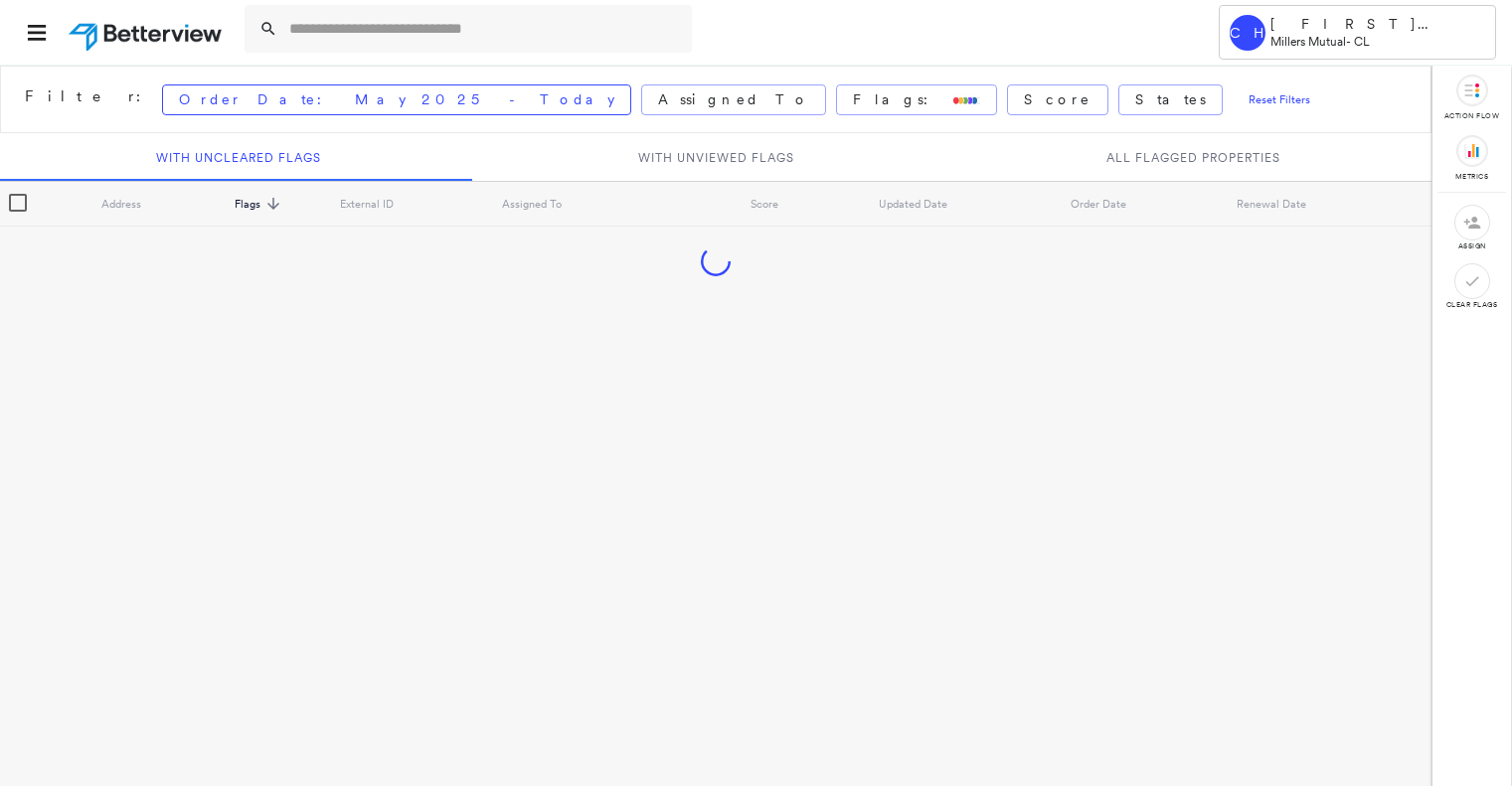 scroll, scrollTop: 0, scrollLeft: 0, axis: both 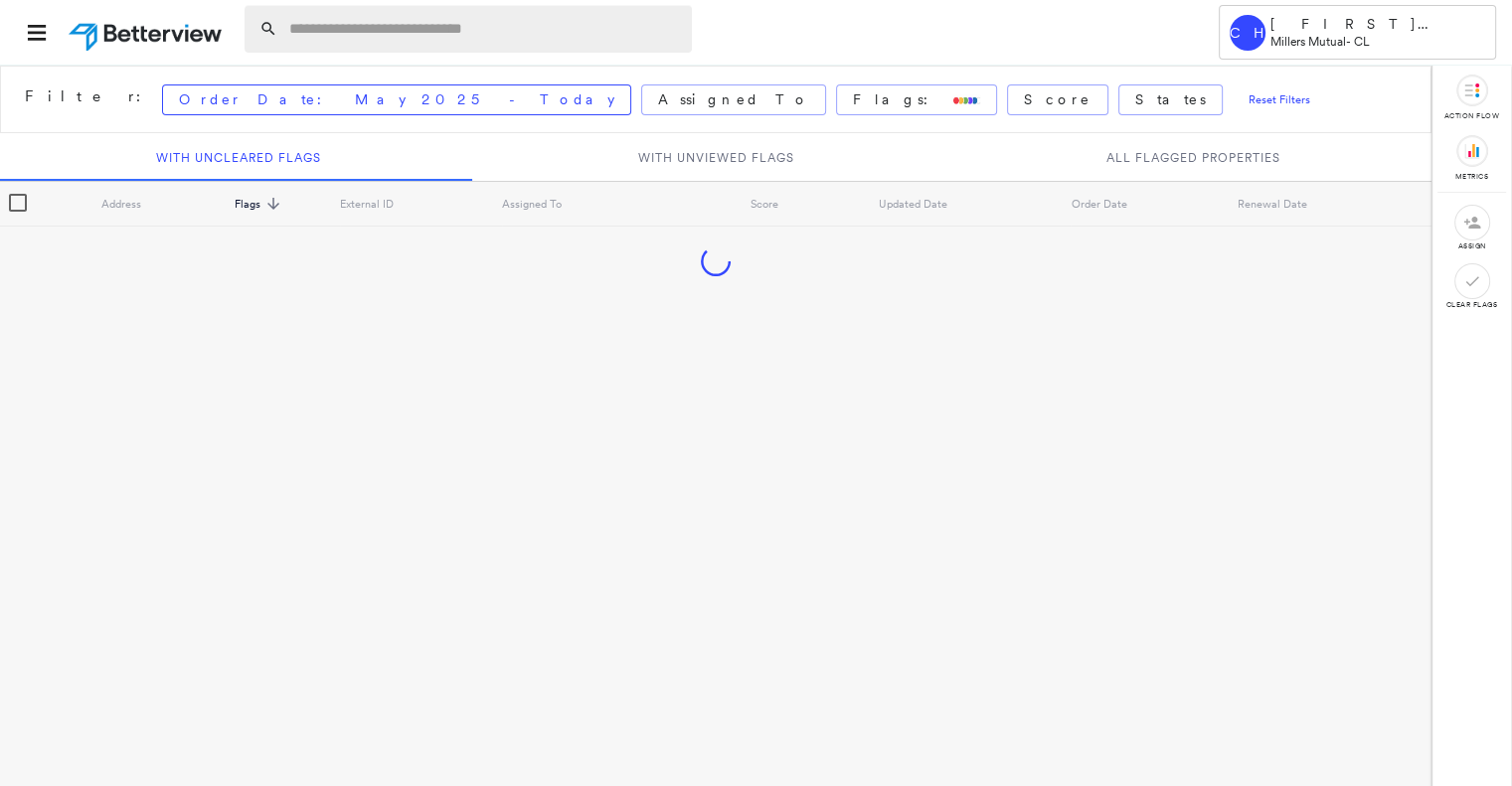 click at bounding box center (484, 29) 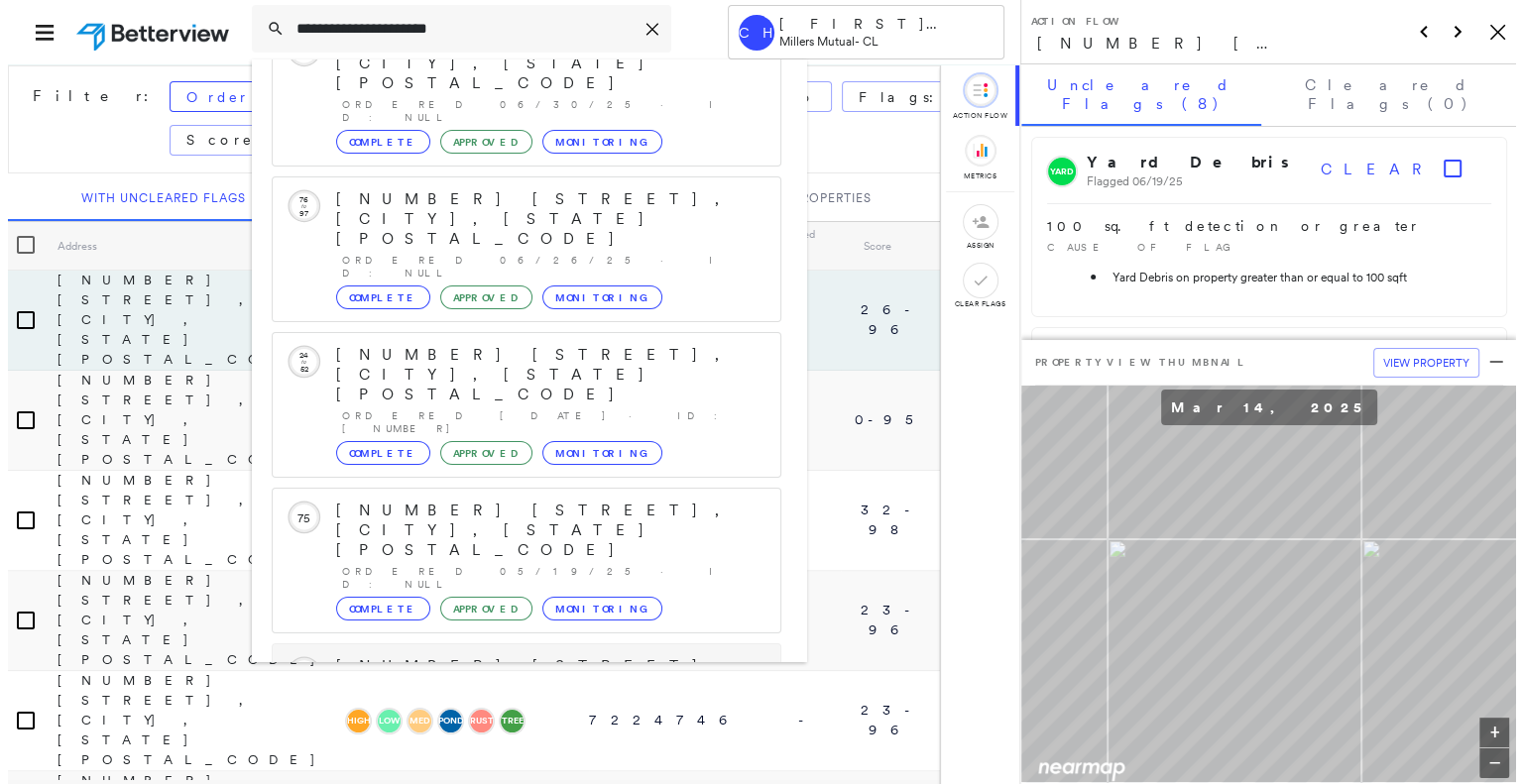 scroll, scrollTop: 206, scrollLeft: 0, axis: vertical 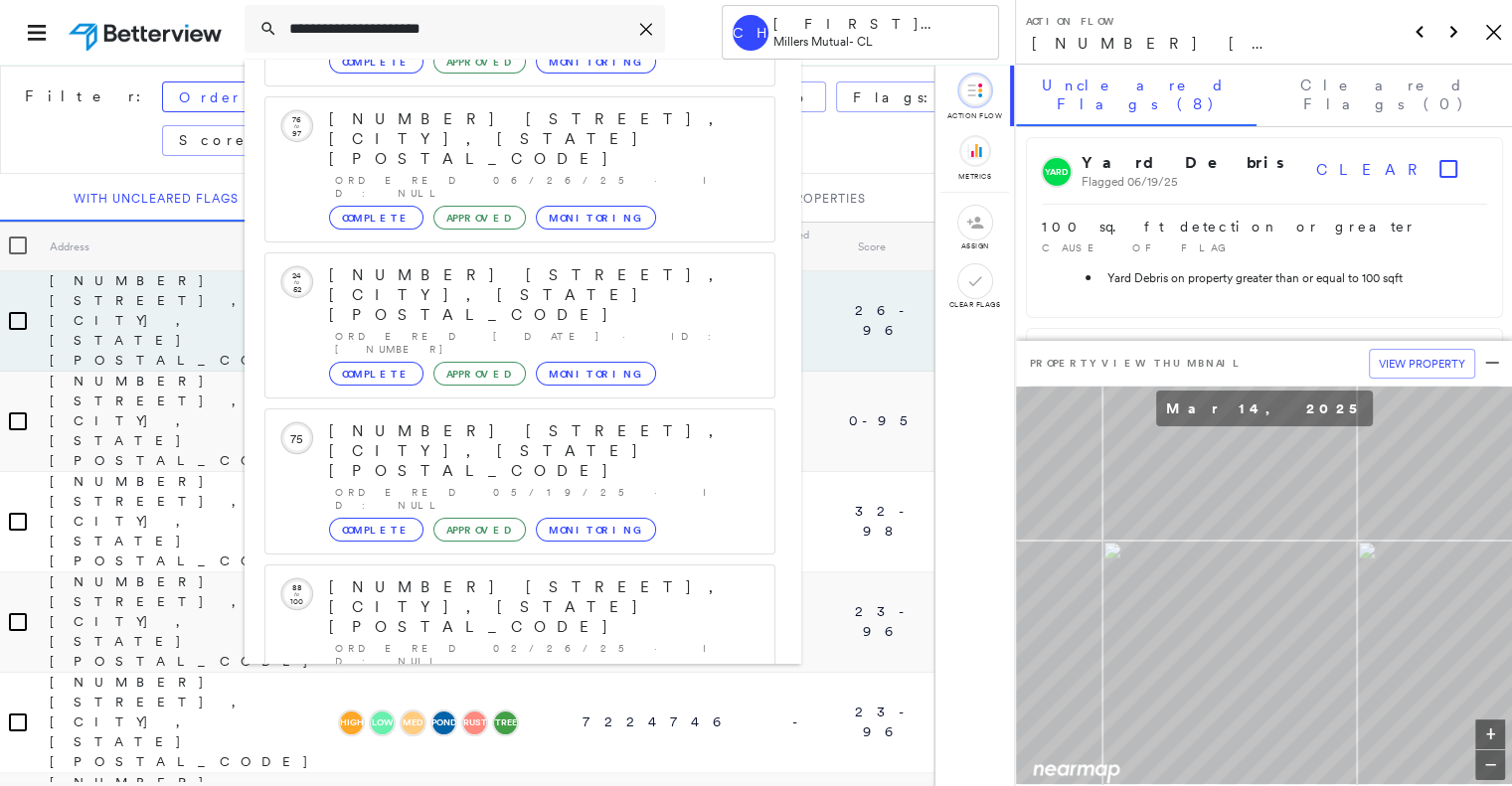 type on "**********" 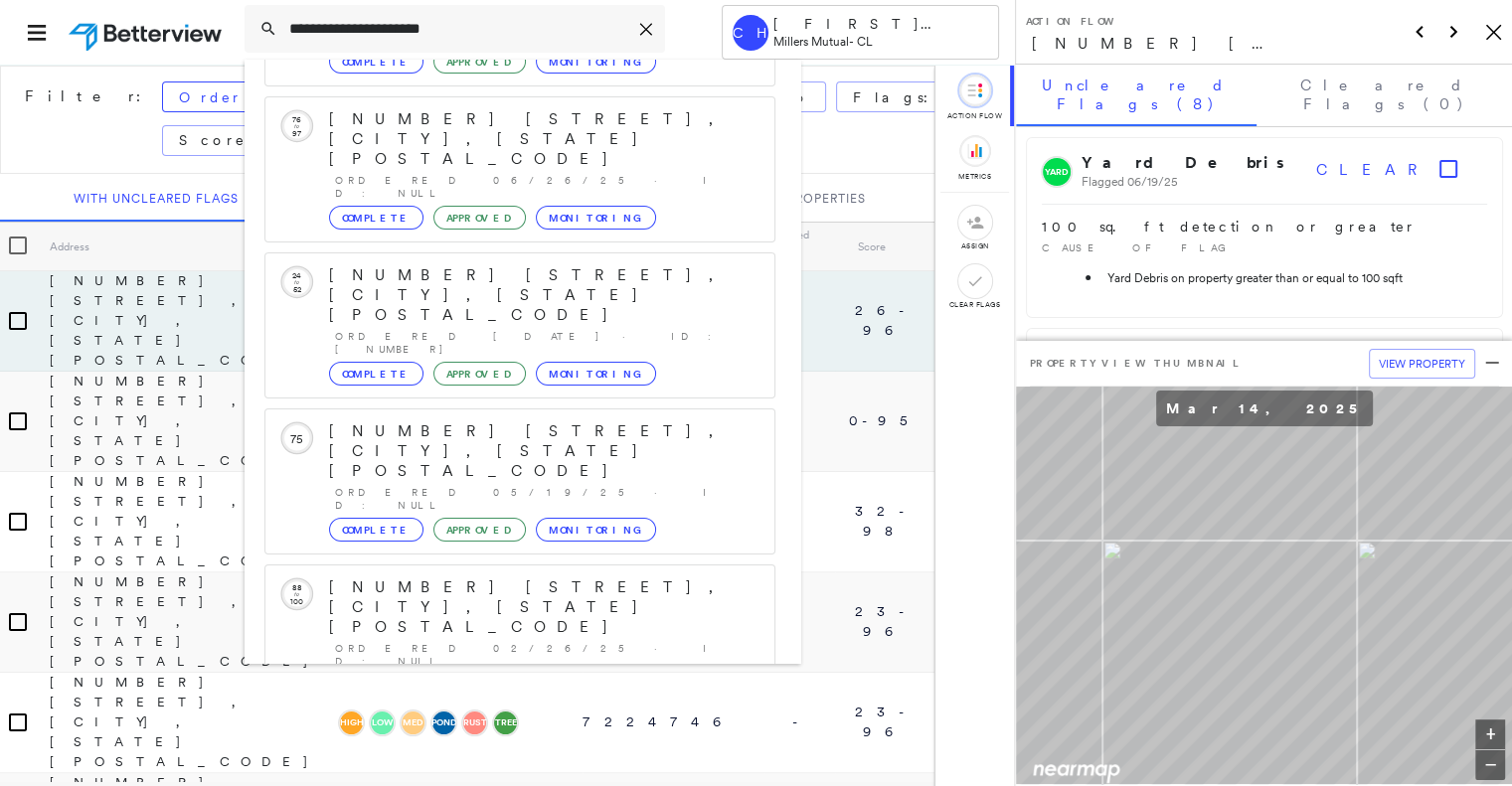 click on "[NUMBER] [STREET], [CITY], [STATE] Group Created with Sketch." at bounding box center [520, 897] 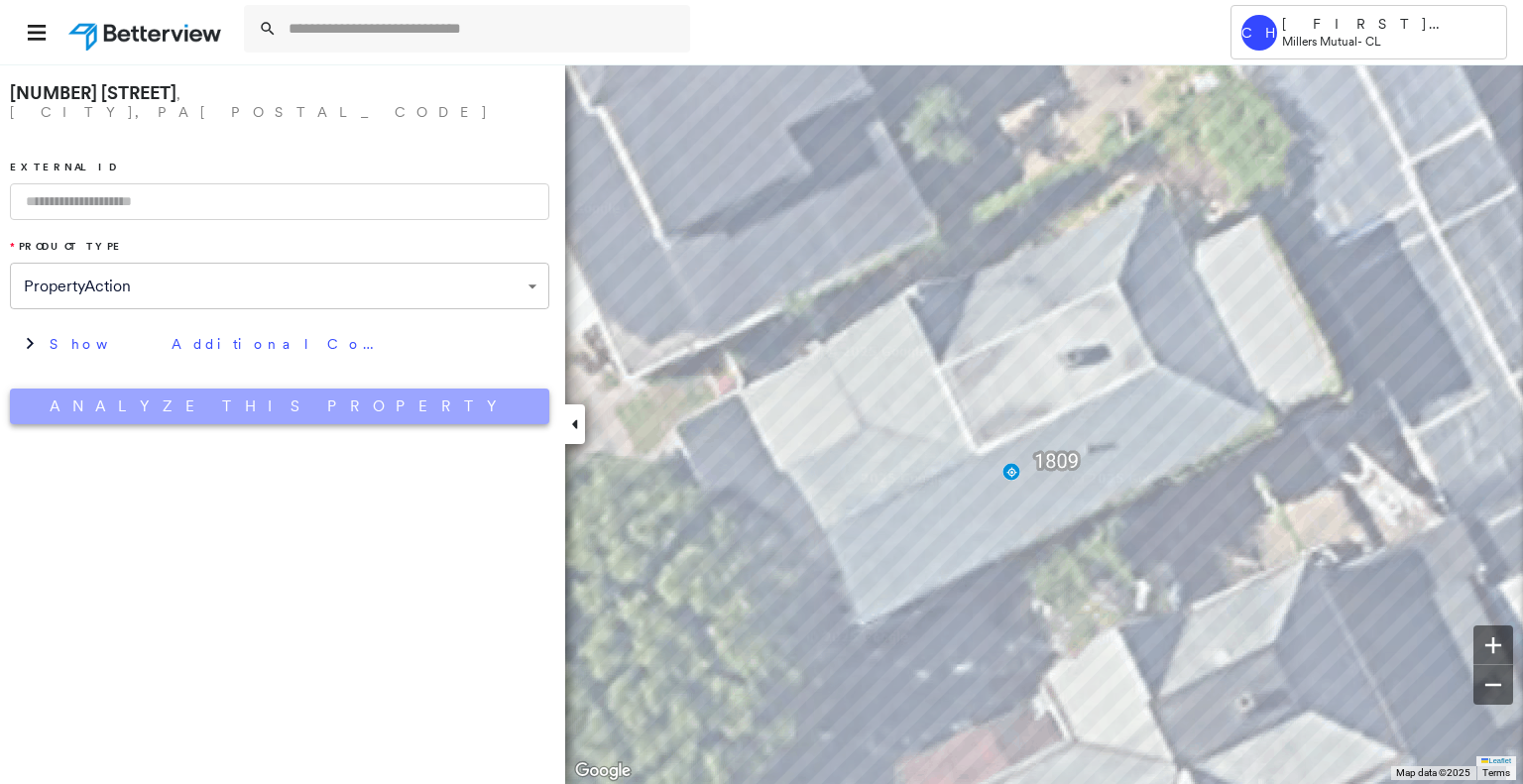 click on "Analyze This Property" at bounding box center [280, 406] 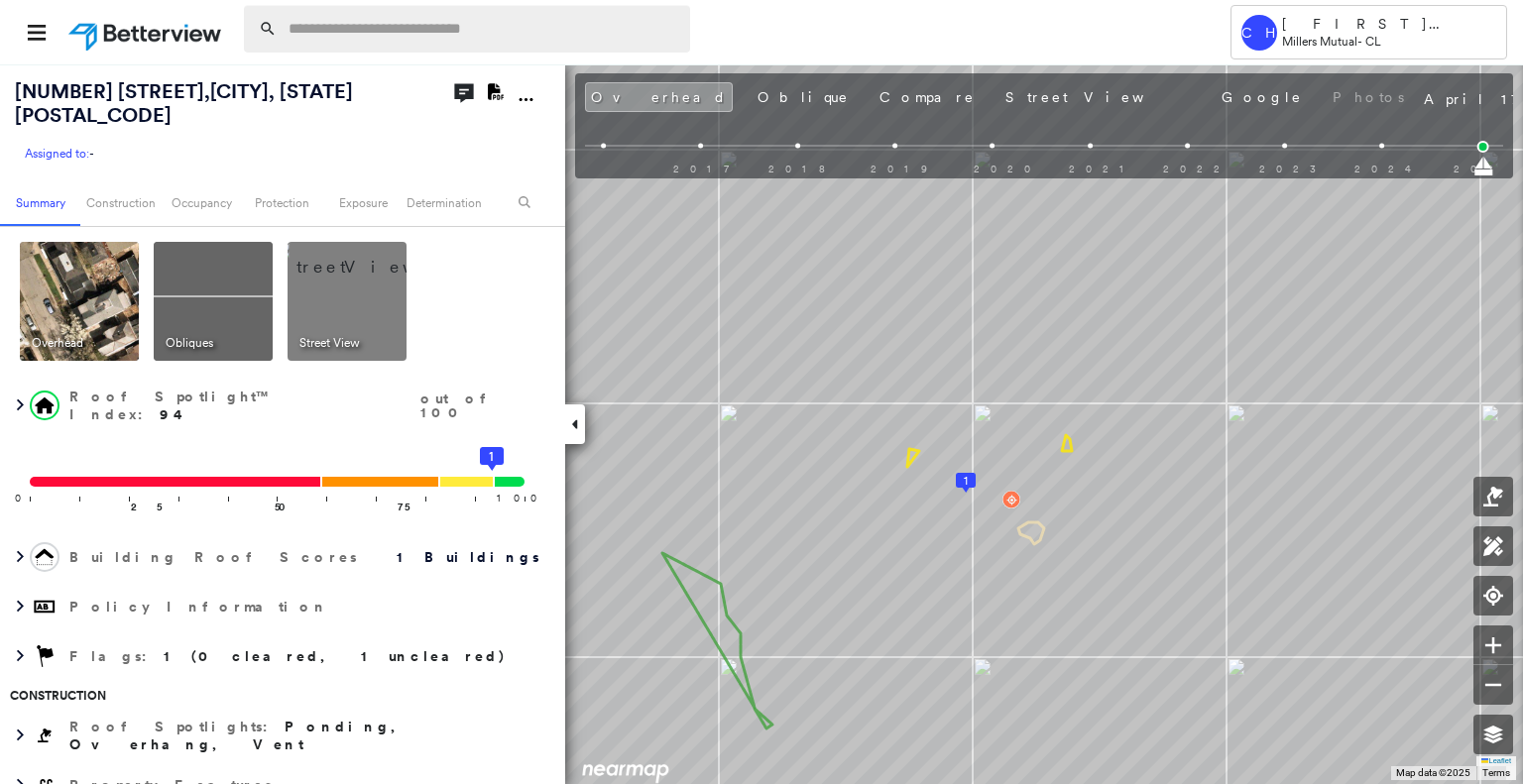 click at bounding box center [483, 29] 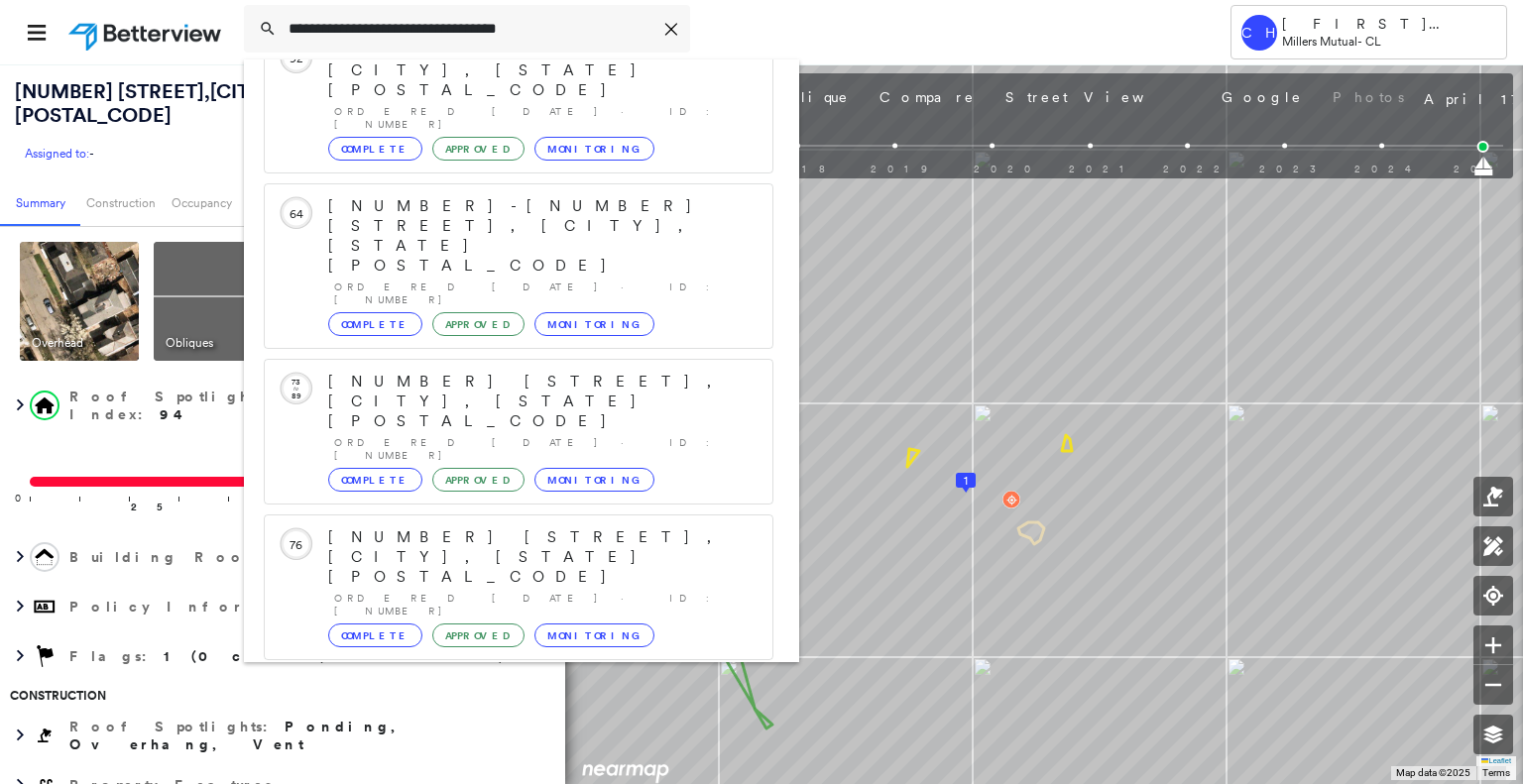 scroll, scrollTop: 155, scrollLeft: 0, axis: vertical 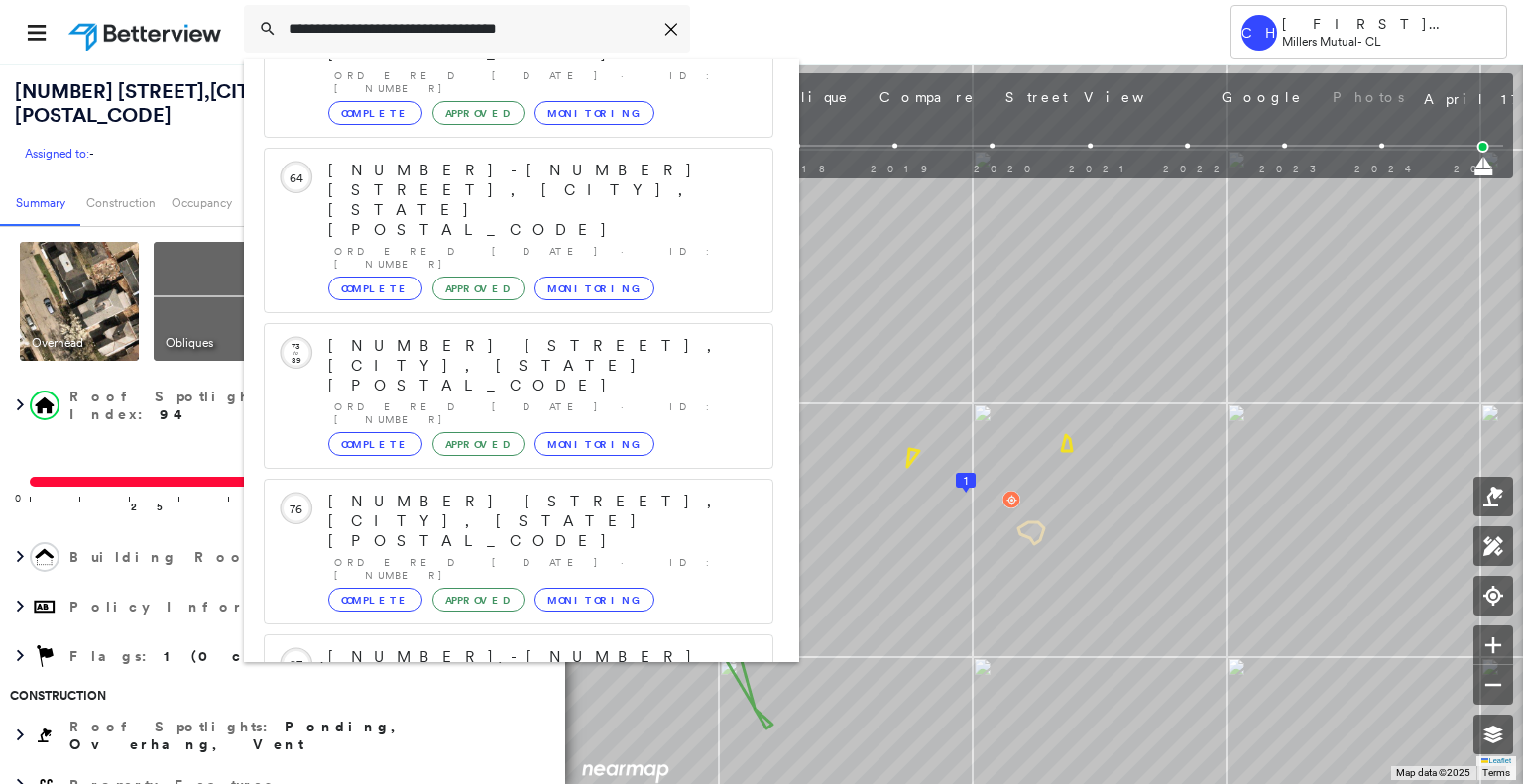 type on "**********" 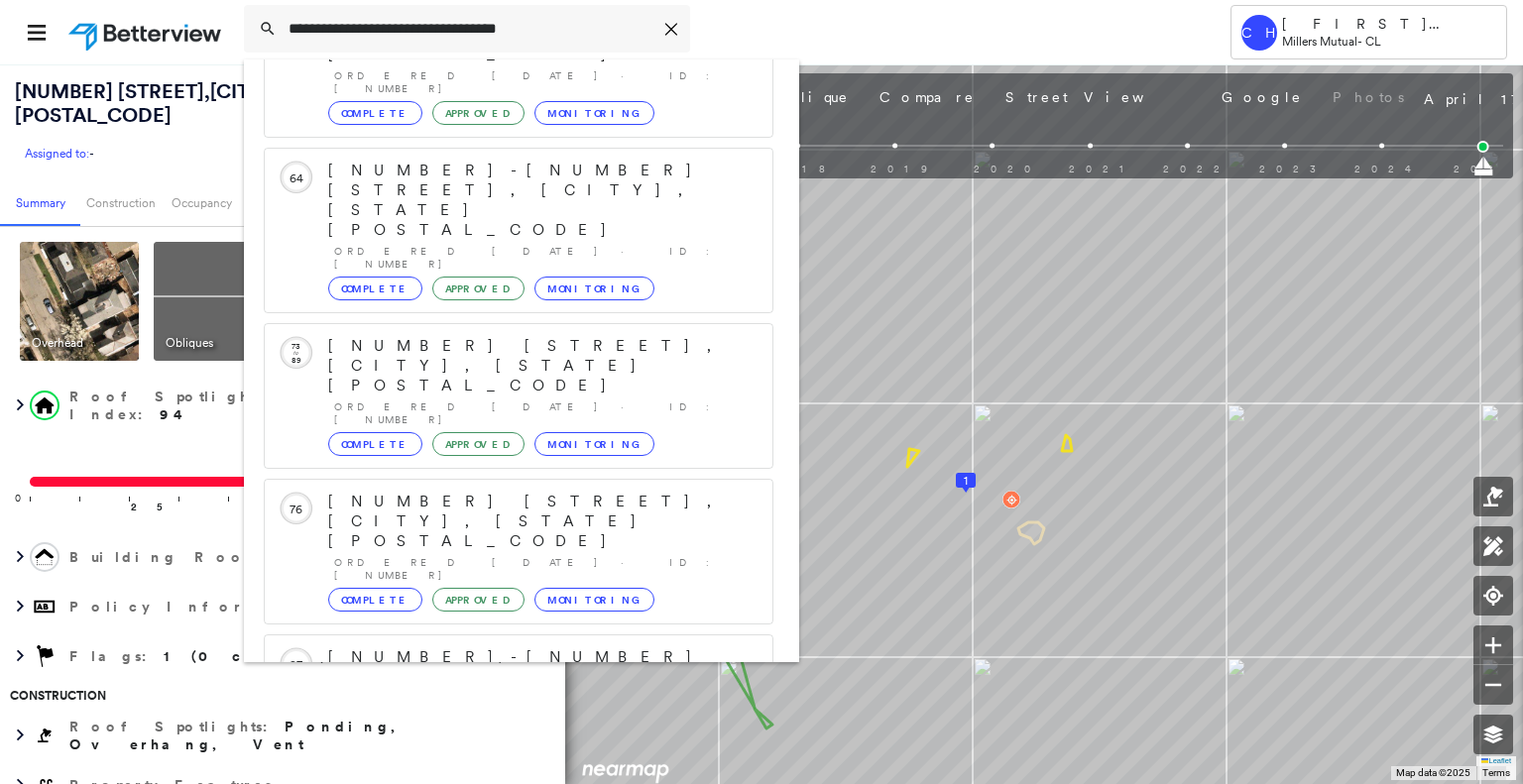 click on "[NUMBER] [STREET], [CITY], [STATE] [POSTAL_CODE]" at bounding box center (497, 935) 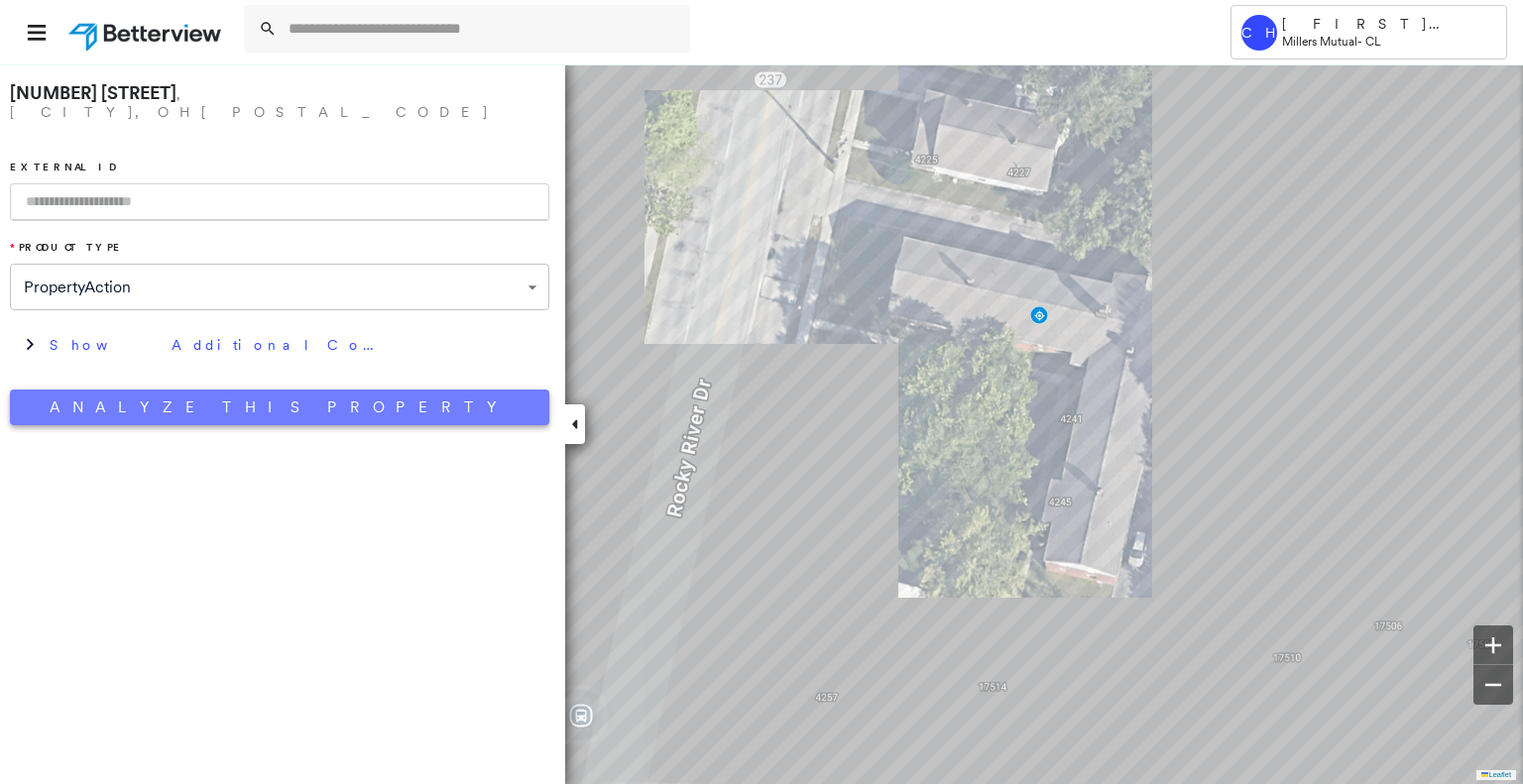 click on "Analyze This Property" at bounding box center (280, 407) 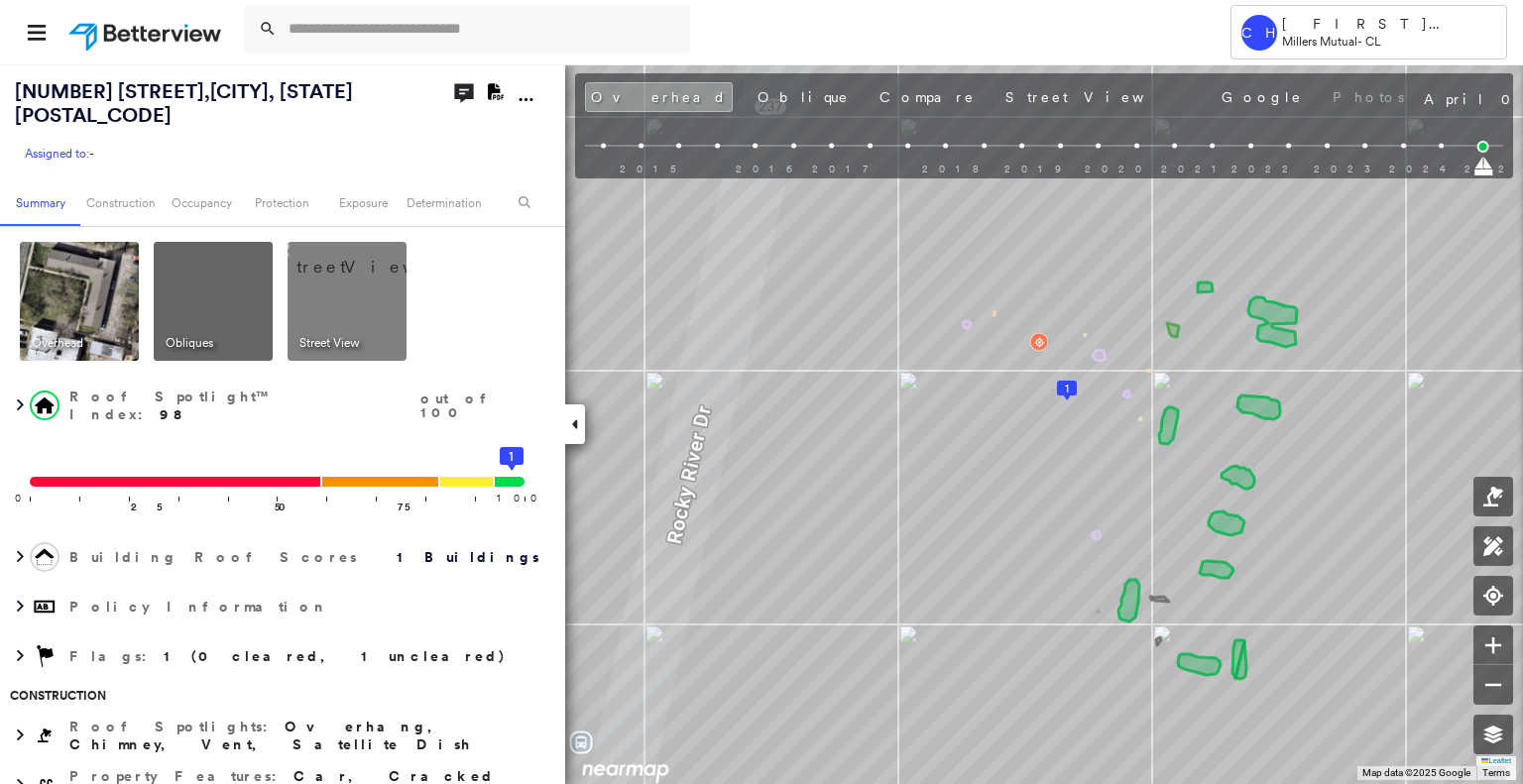 click at bounding box center [371, 257] 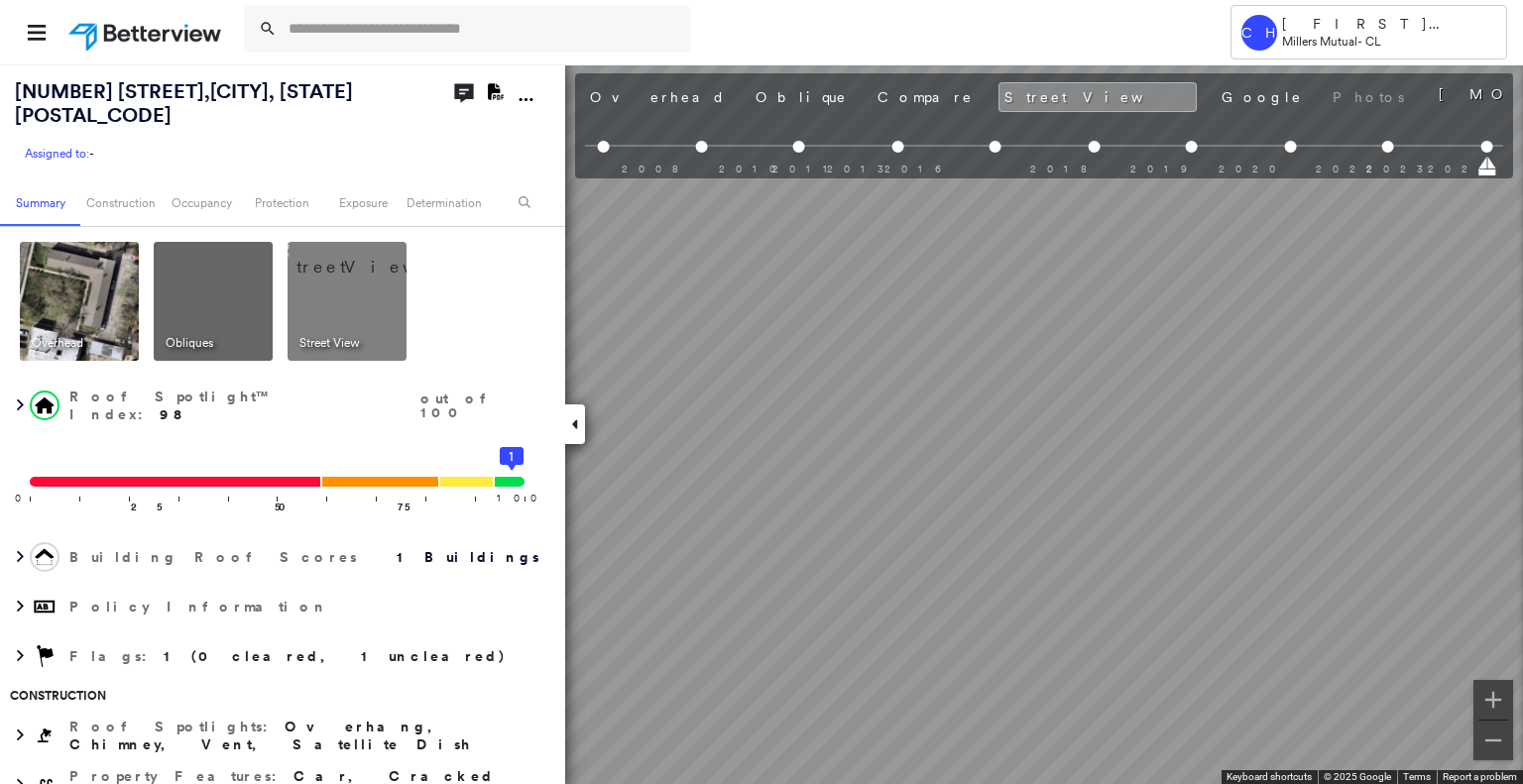 scroll, scrollTop: 0, scrollLeft: 727, axis: horizontal 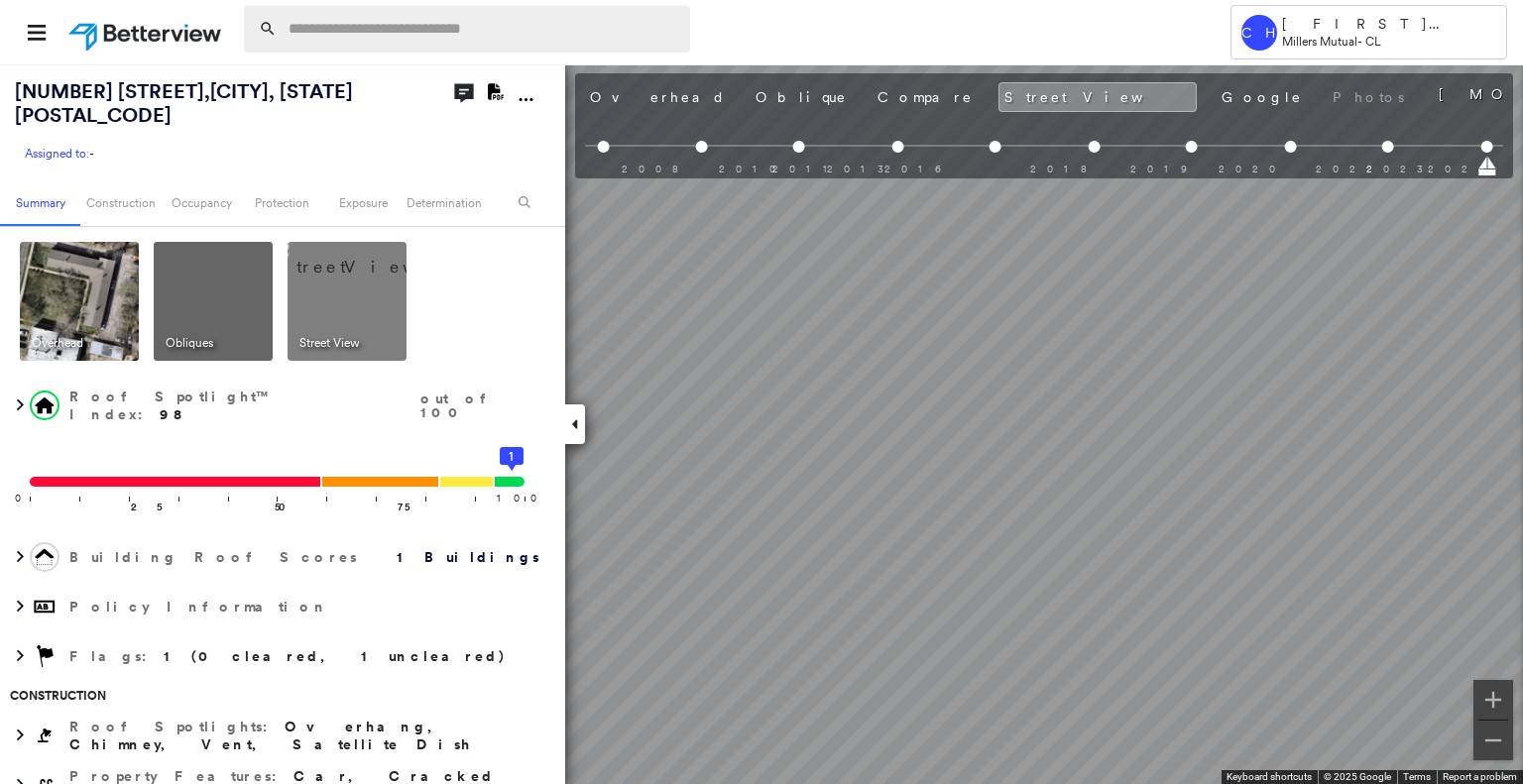 click at bounding box center [483, 29] 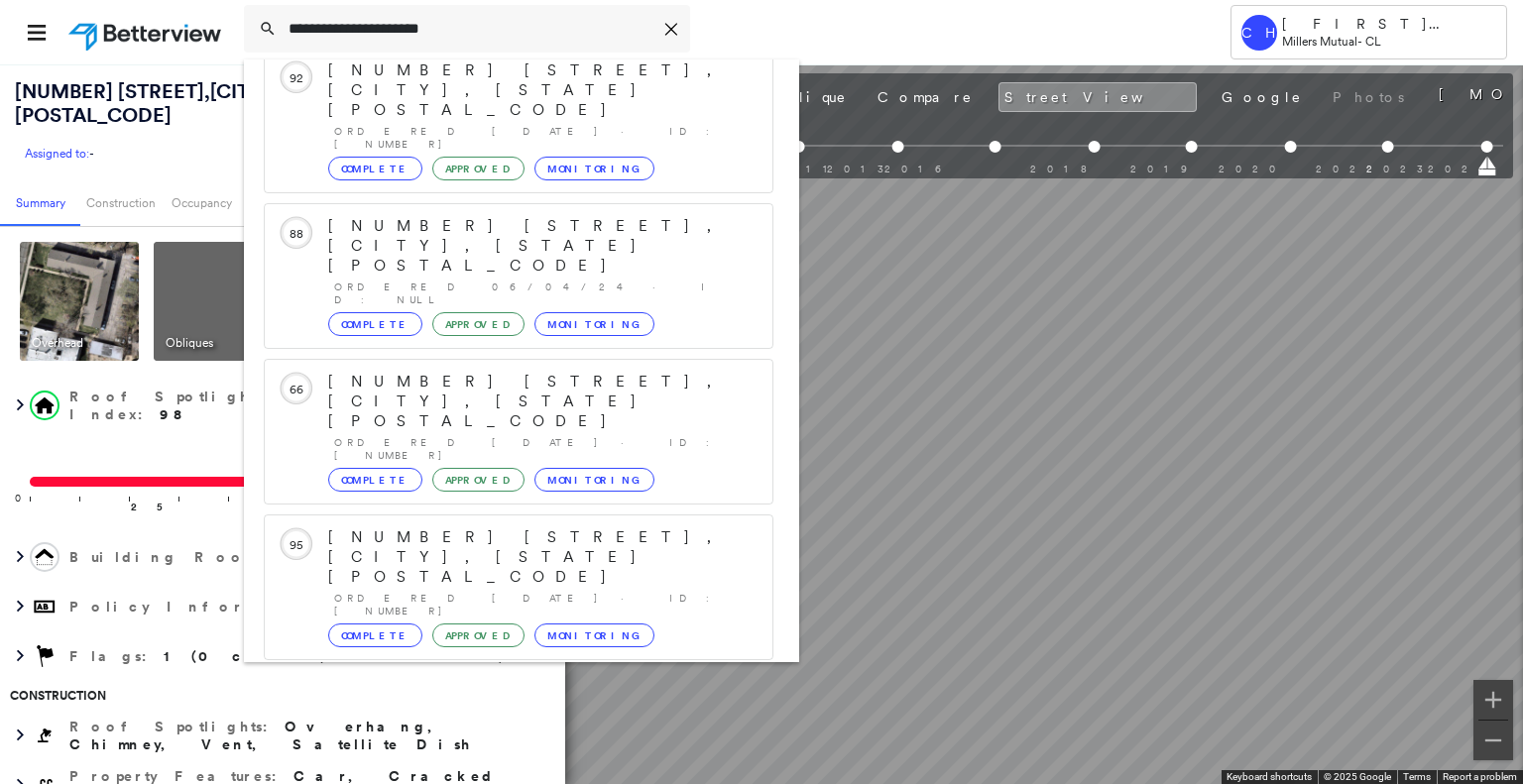 scroll, scrollTop: 206, scrollLeft: 0, axis: vertical 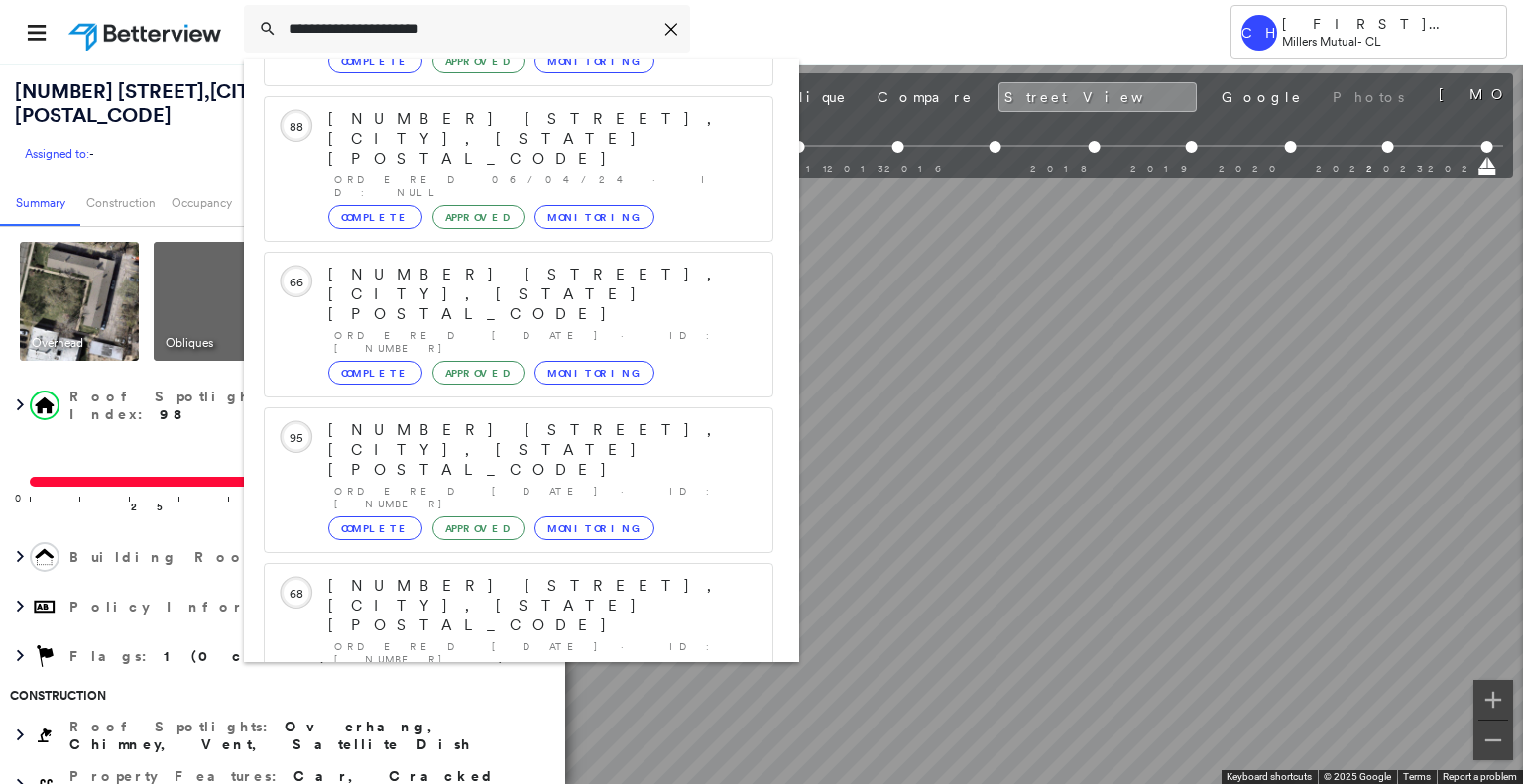 type on "**********" 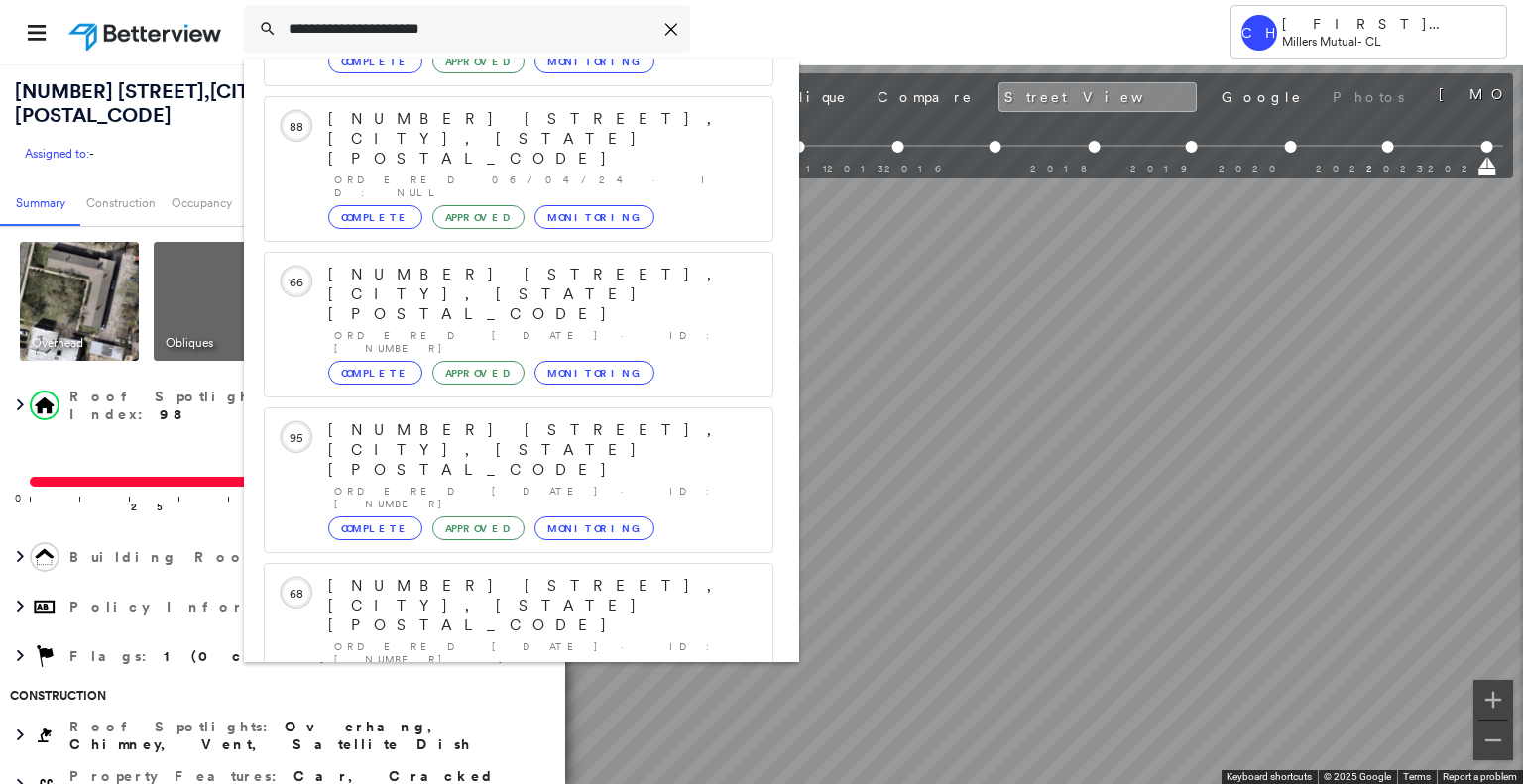 click on "[NUMBER] [STREET], [CITY], [STATE] [POSTAL_CODE]" at bounding box center (497, 895) 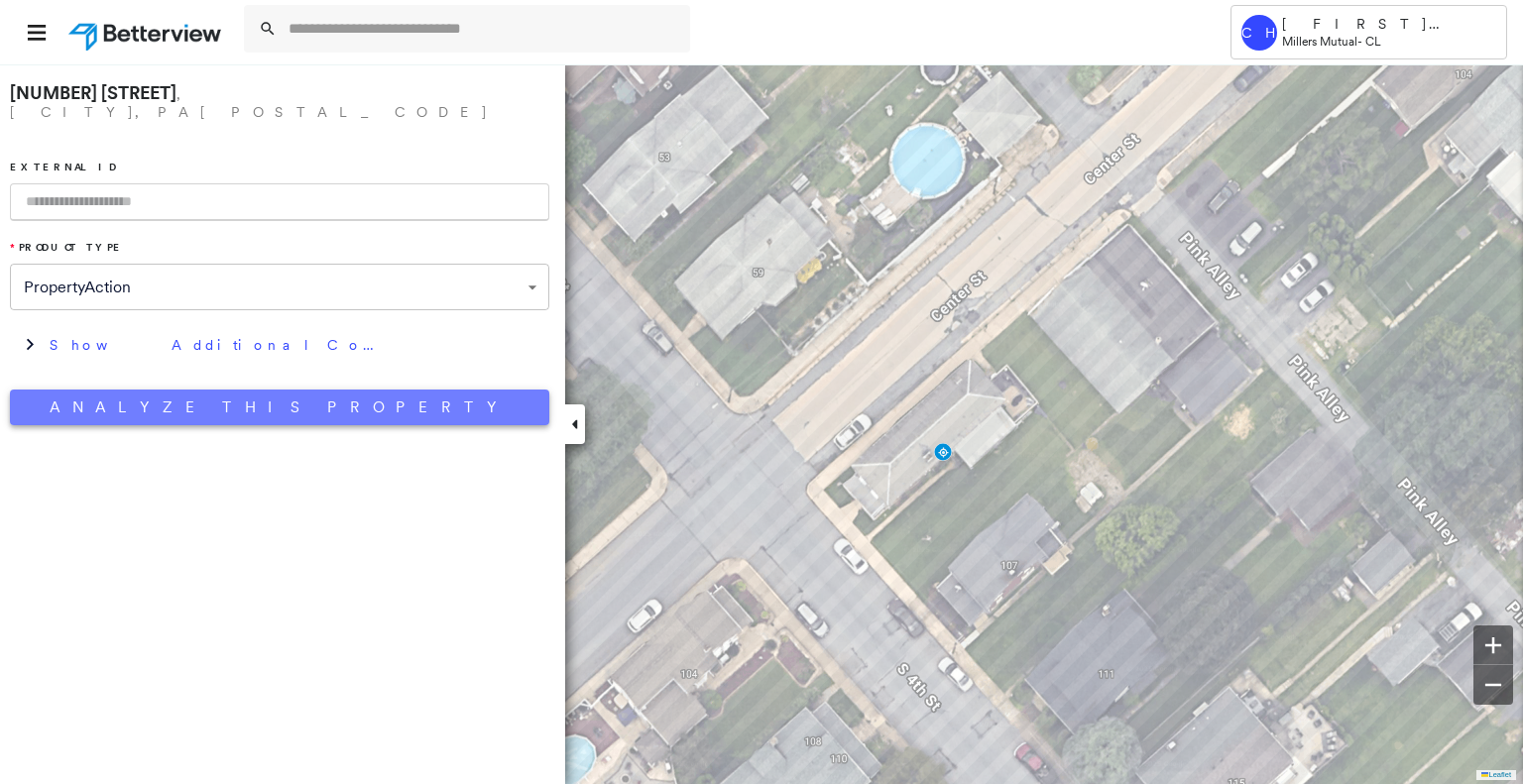 click on "Analyze This Property" at bounding box center (280, 407) 